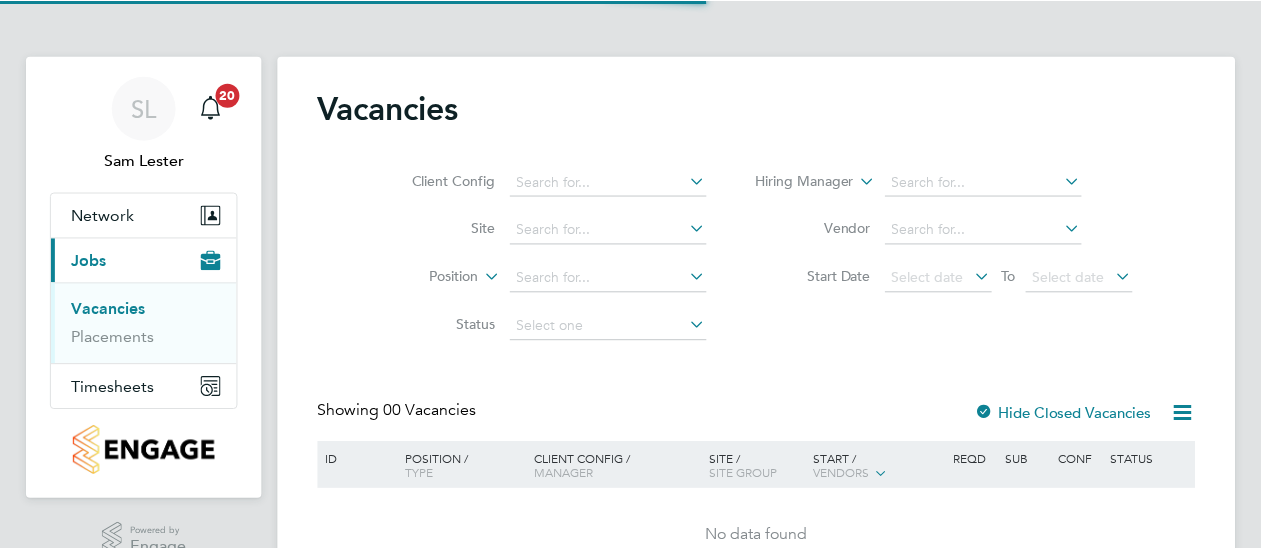 scroll, scrollTop: 0, scrollLeft: 0, axis: both 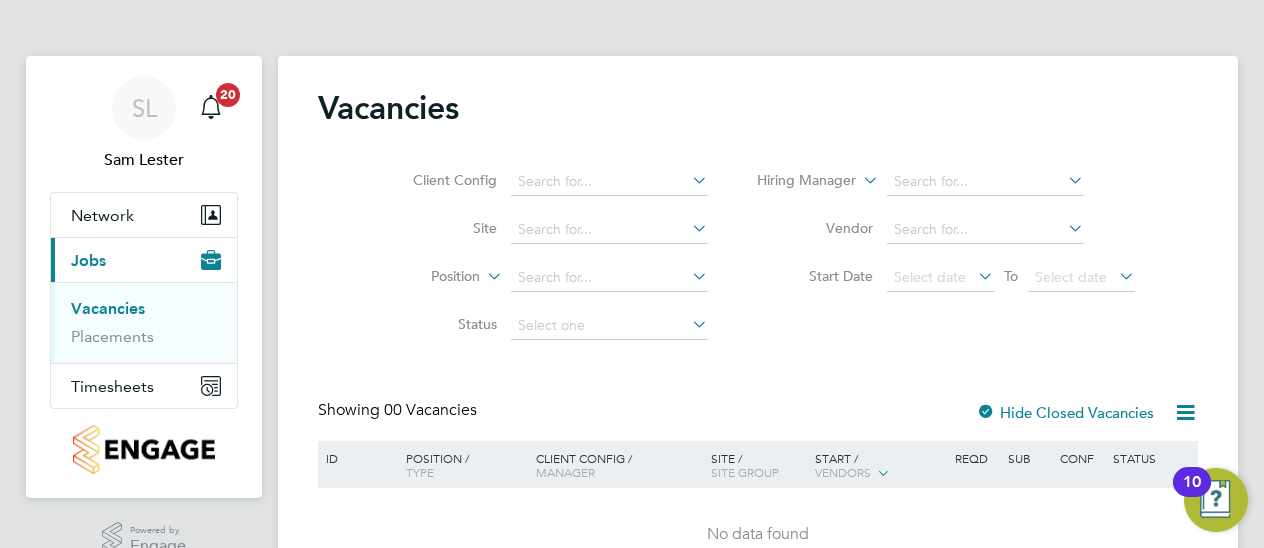 drag, startPoint x: 1260, startPoint y: 412, endPoint x: 1267, endPoint y: 397, distance: 16.552946 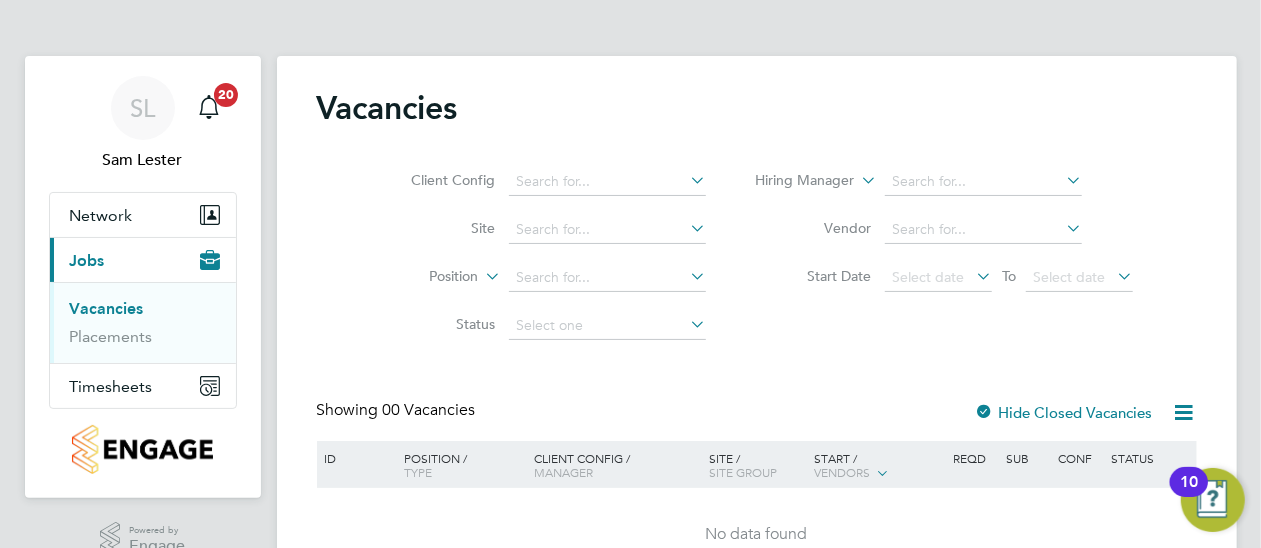 click on "Vacancies" at bounding box center [107, 308] 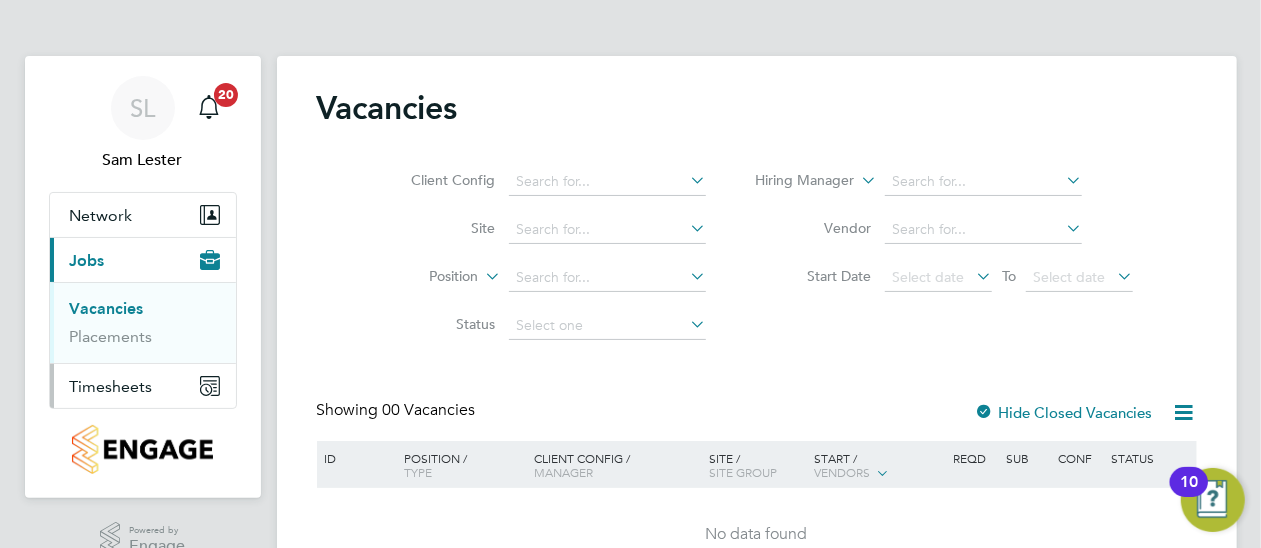 click on "Timesheets" at bounding box center (143, 386) 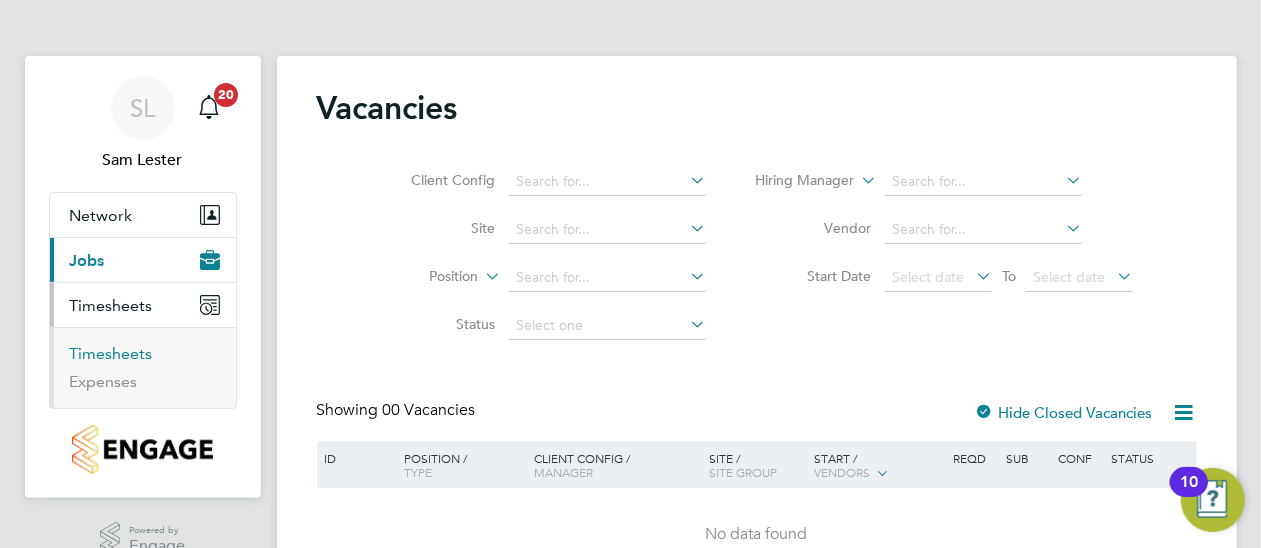 click on "Timesheets" at bounding box center (111, 353) 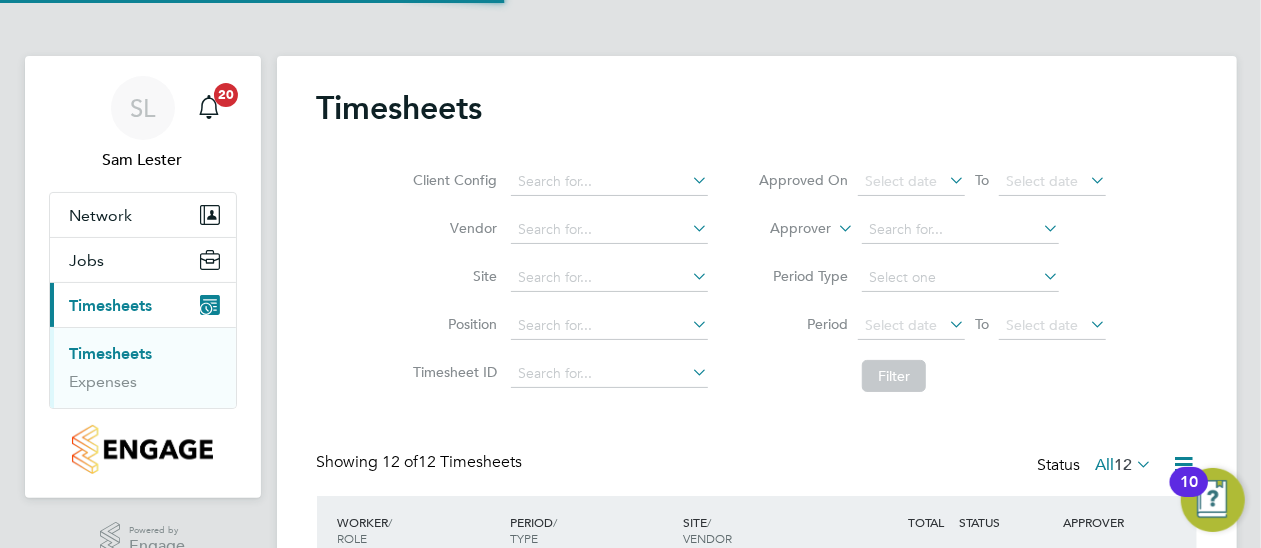 scroll, scrollTop: 10, scrollLeft: 10, axis: both 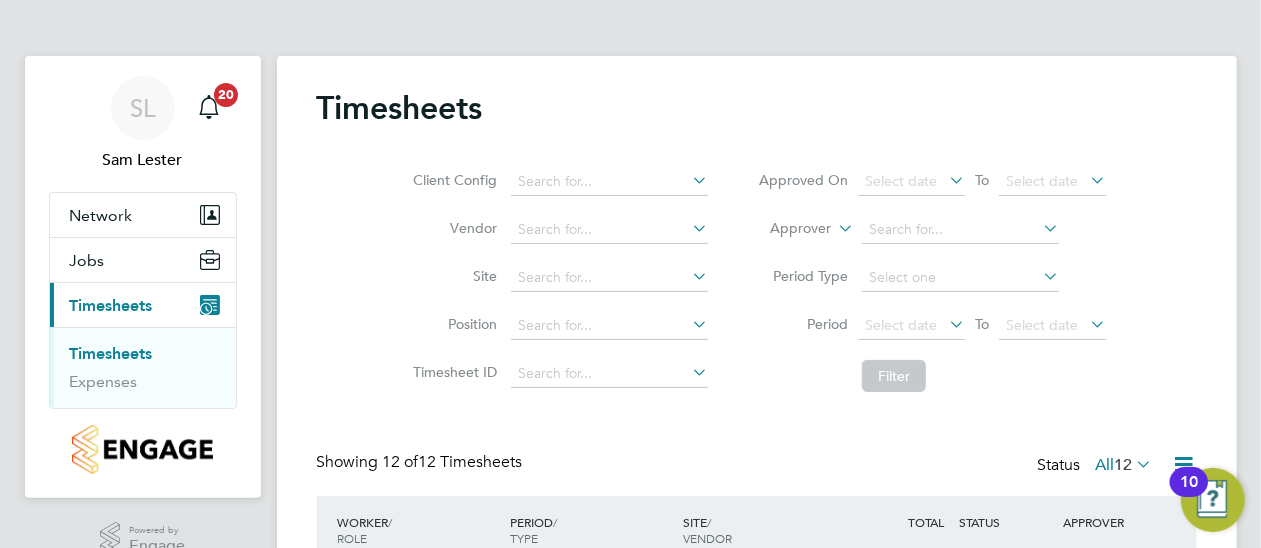 type 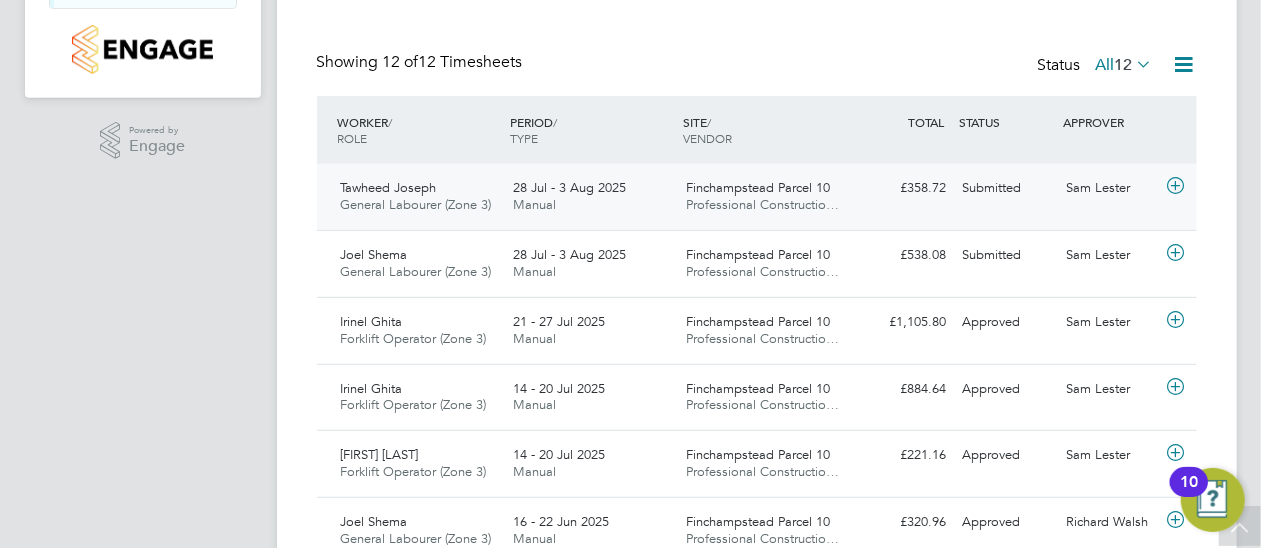 click 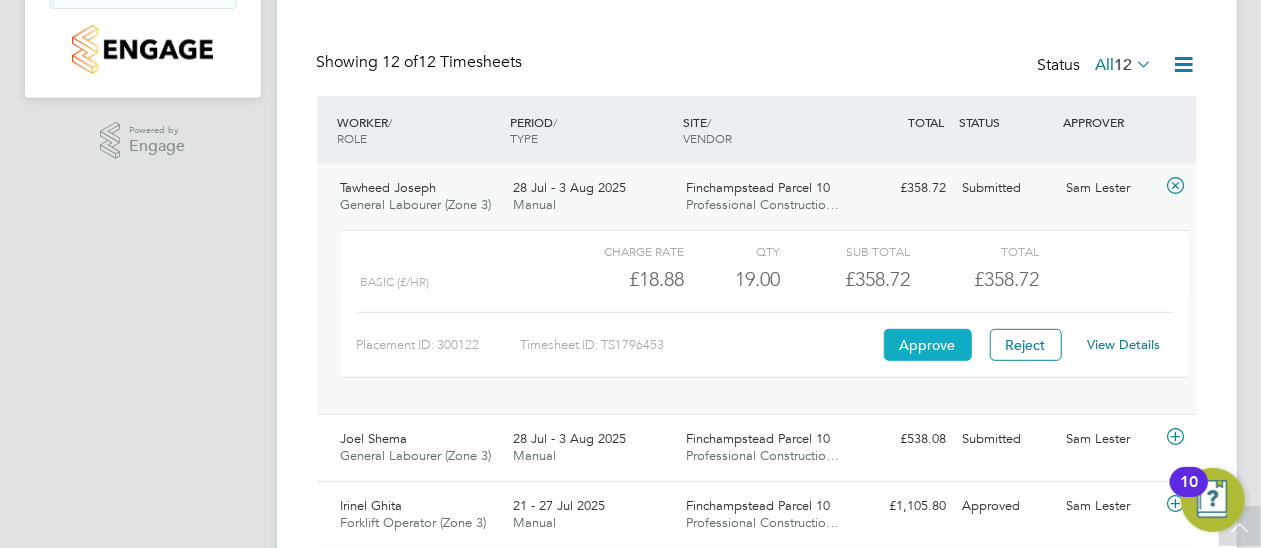 click on "Approve" 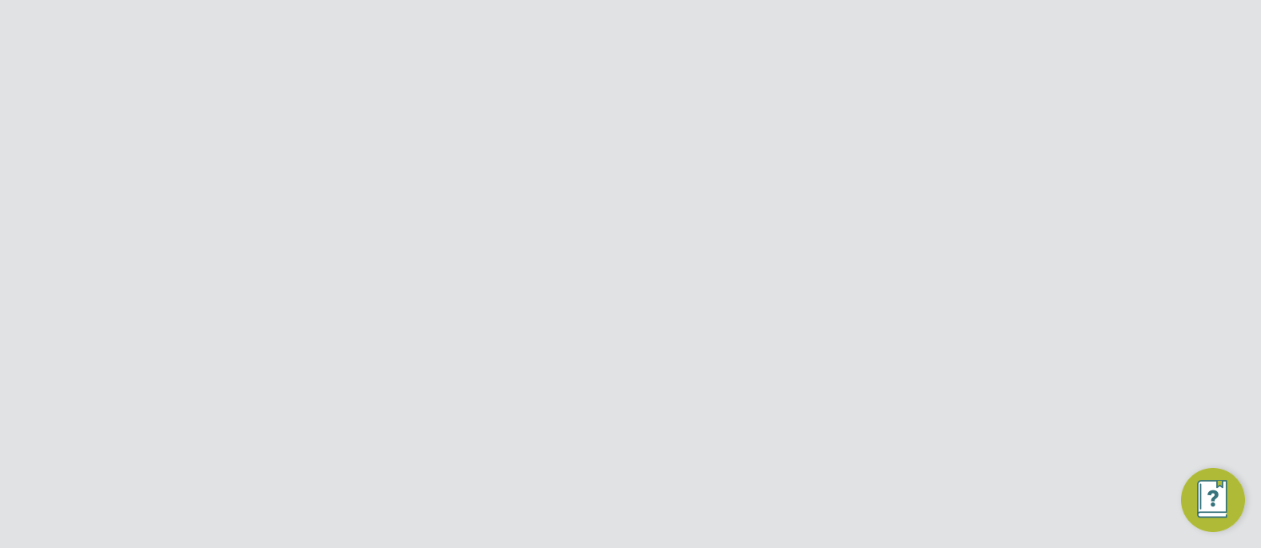 scroll, scrollTop: 0, scrollLeft: 0, axis: both 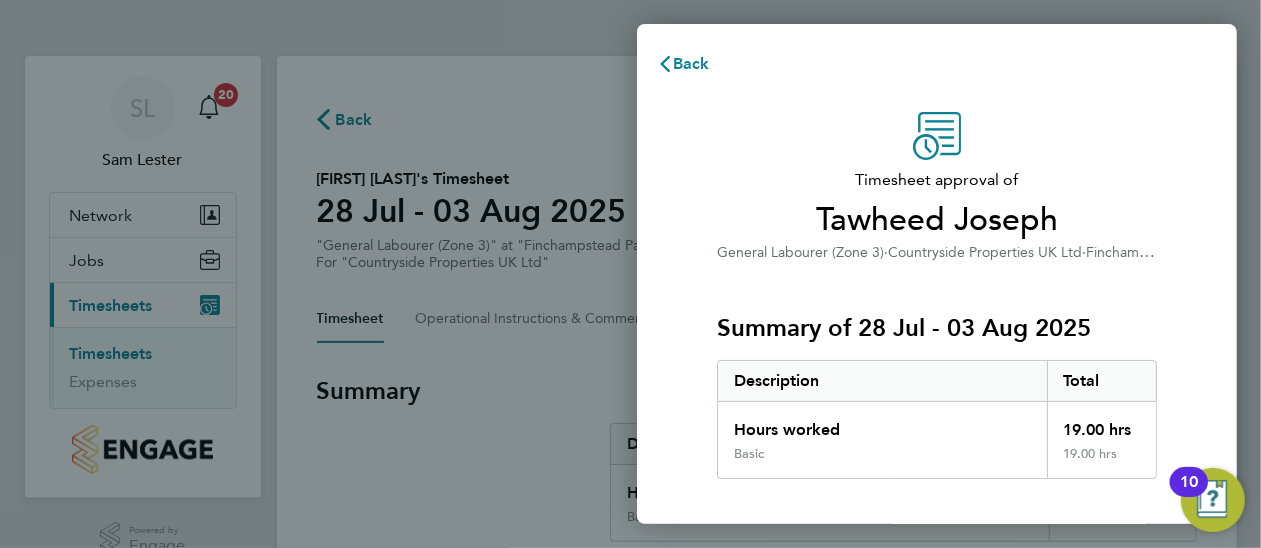 type 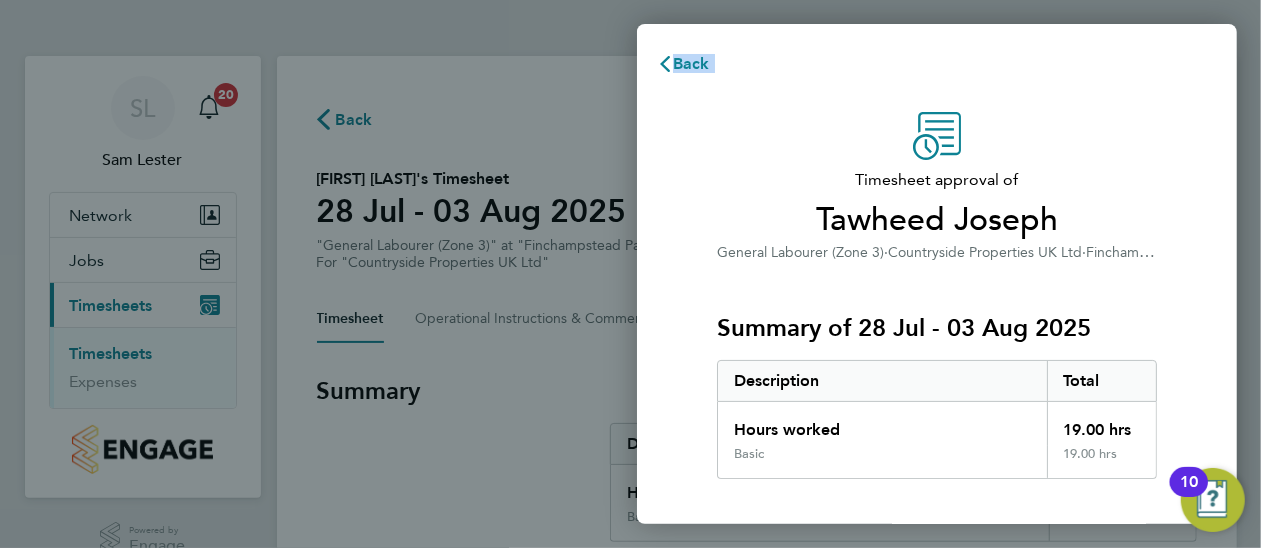 click on "Timesheet approval of   Tawheed Joseph   General Labourer (Zone 3)   ·   Countryside Properties UK Ltd   ·   Finchampstead Parcel 10   Summary of 28 Jul - 03 Aug 2025   Description   Total   Hours worked   19.00 hrs   Basic   19.00 hrs  PO details  Edit   PO number   S-HFN10/00011   Start date   03 Feb 2025   Finish date   31 Dec 2027   Please review all details before approving this timesheet.   Timesheets for this client cannot be approved without a PO.   Confirm Timesheet Approval" 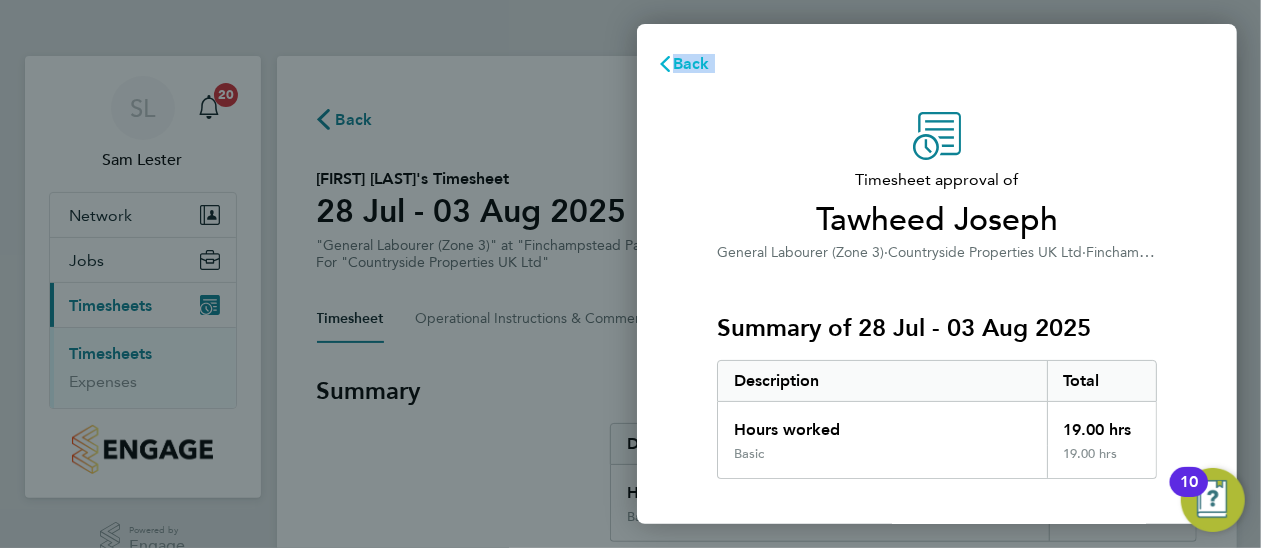 click on "Back" 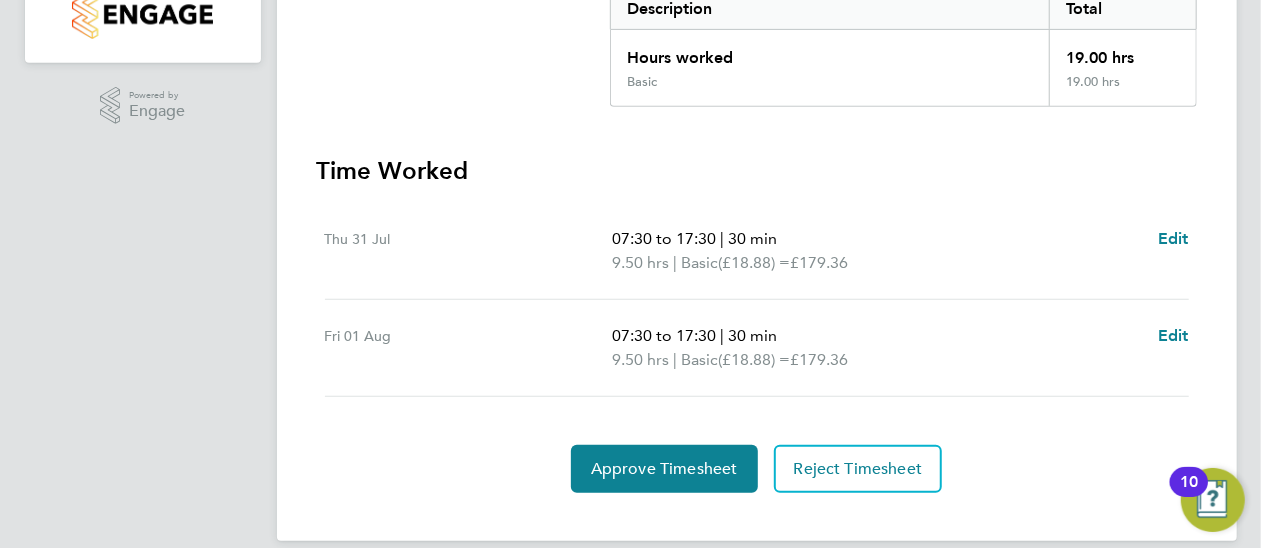 scroll, scrollTop: 458, scrollLeft: 0, axis: vertical 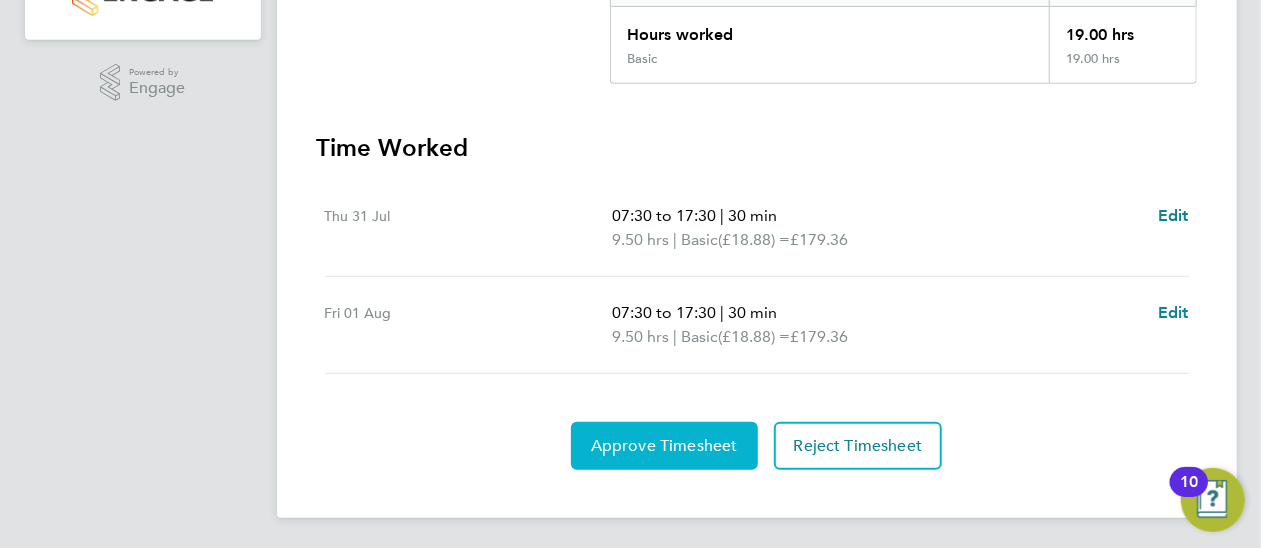 click on "Approve Timesheet" 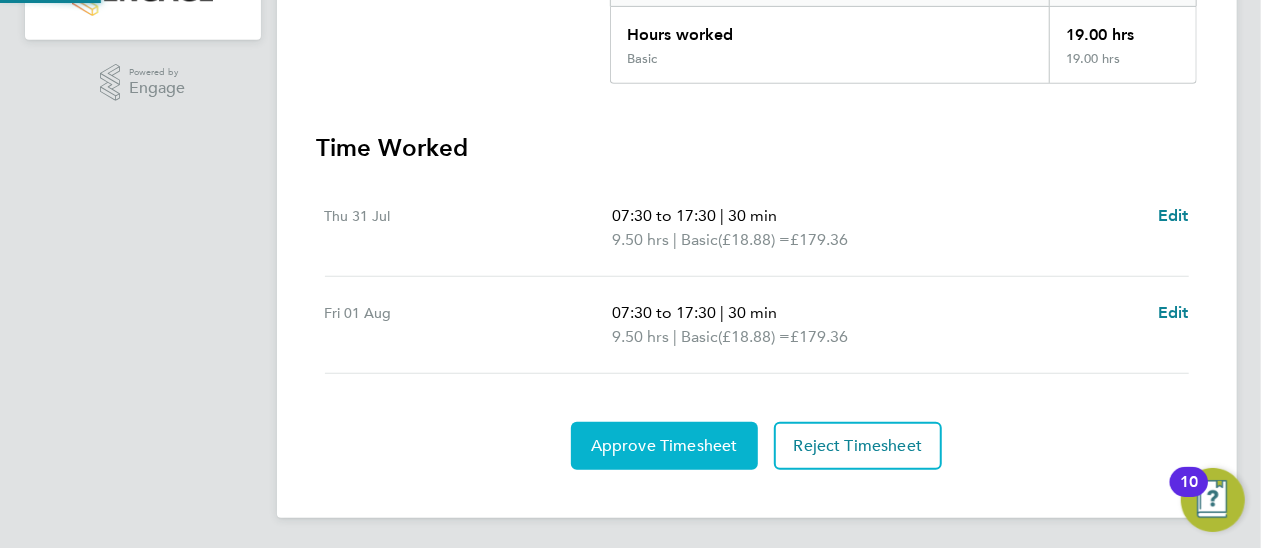 scroll, scrollTop: 0, scrollLeft: 0, axis: both 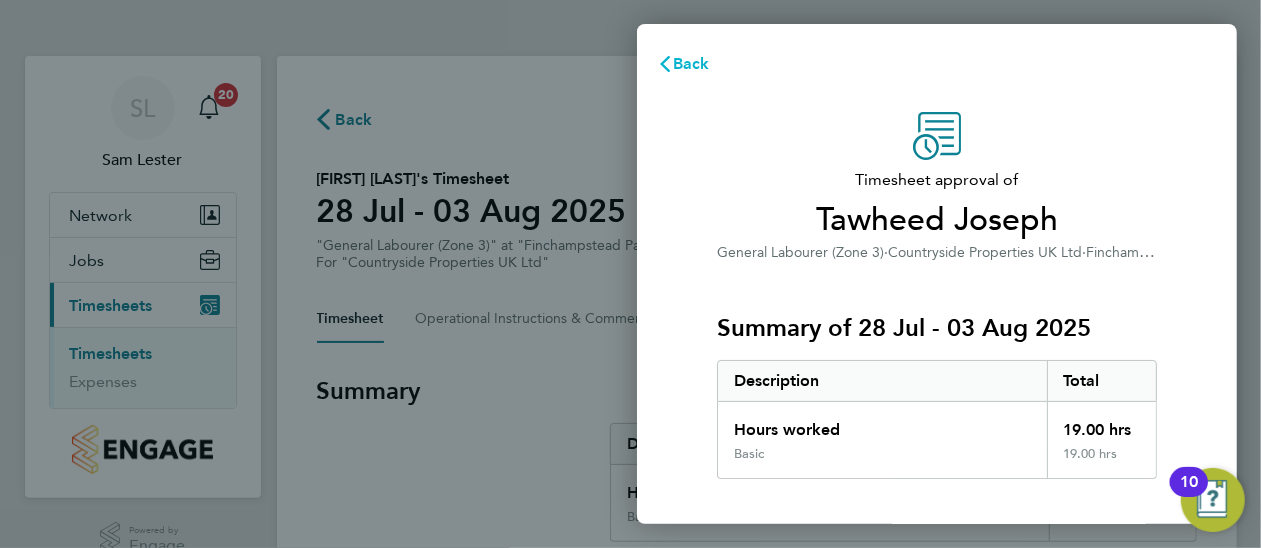 click on "Back" 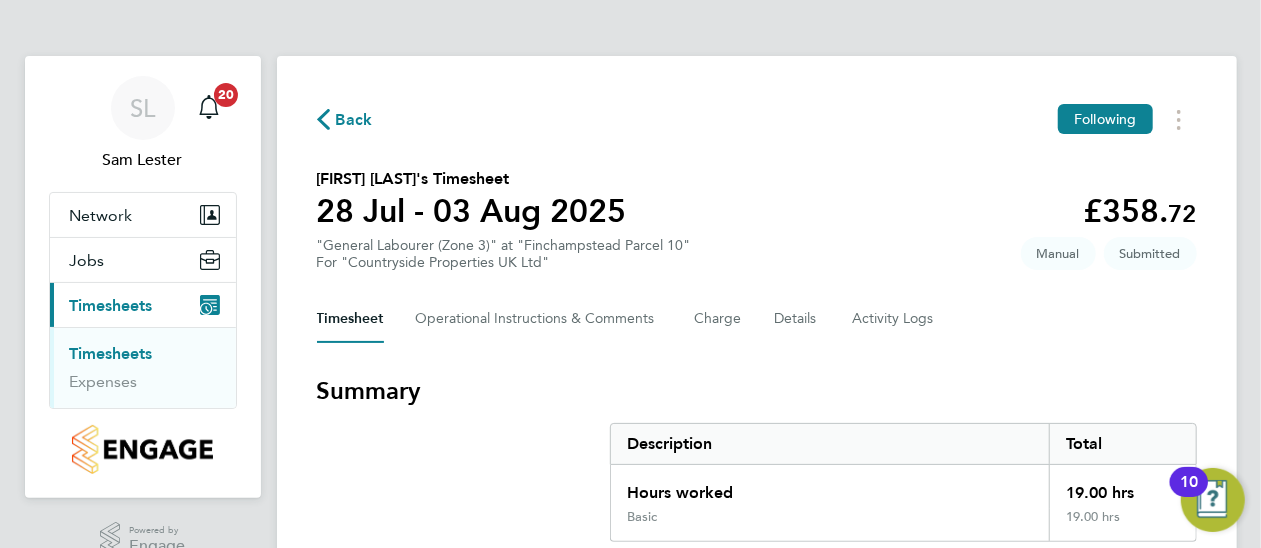 click on "Back" 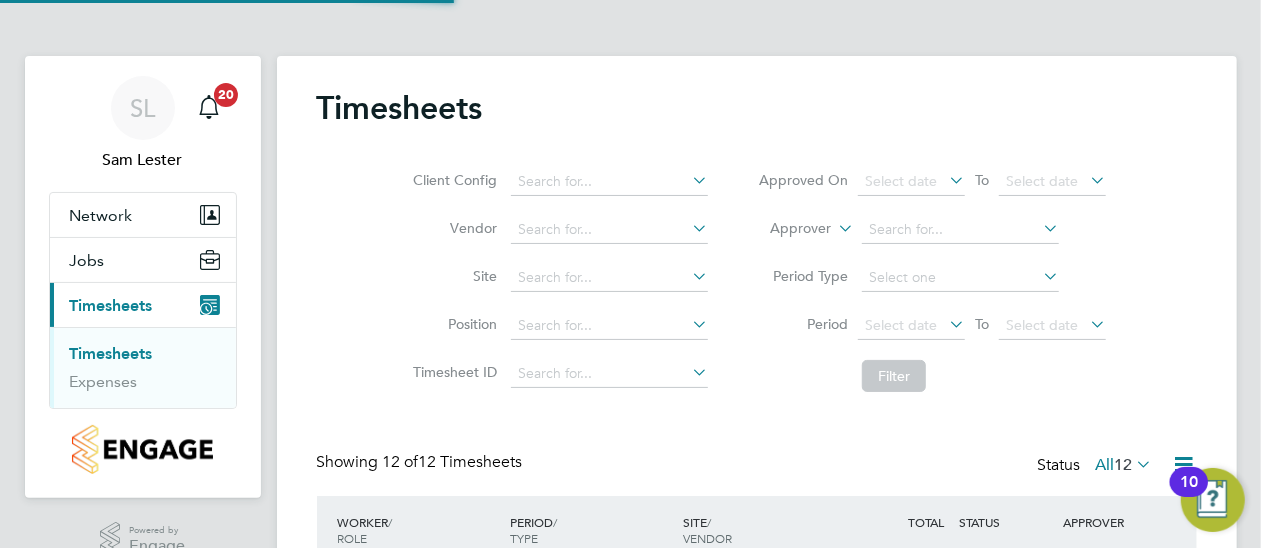 scroll, scrollTop: 10, scrollLeft: 10, axis: both 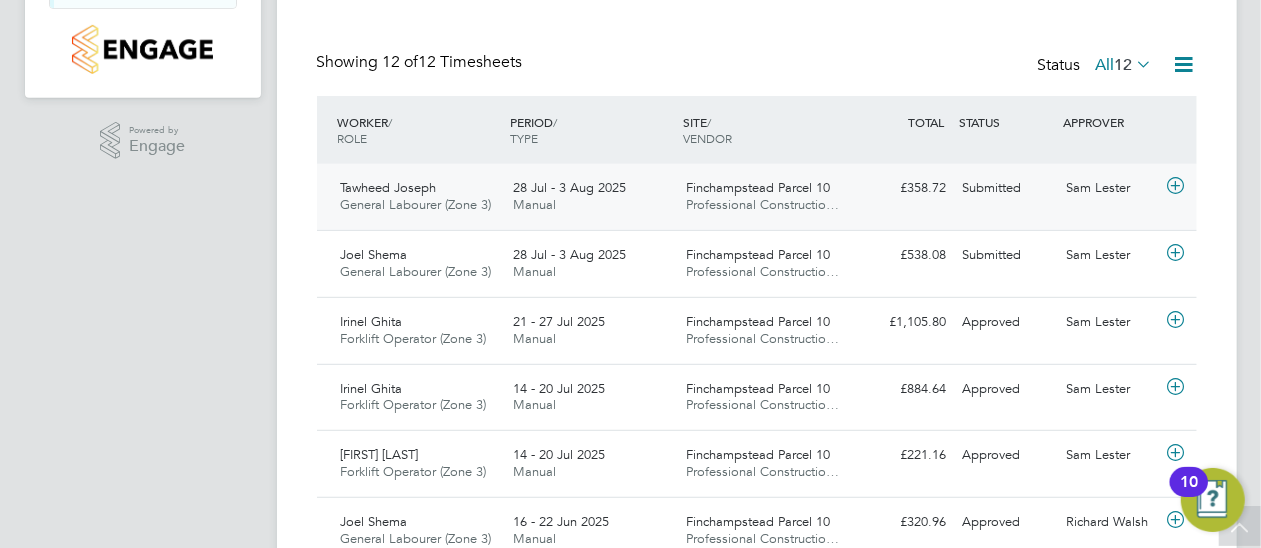 click 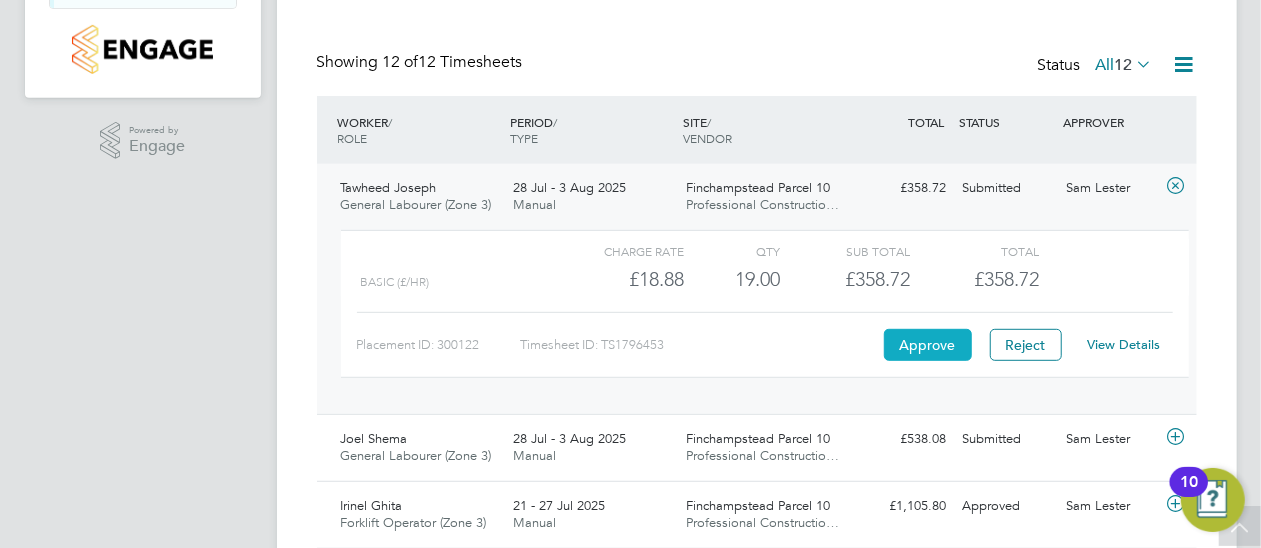 click on "Approve" 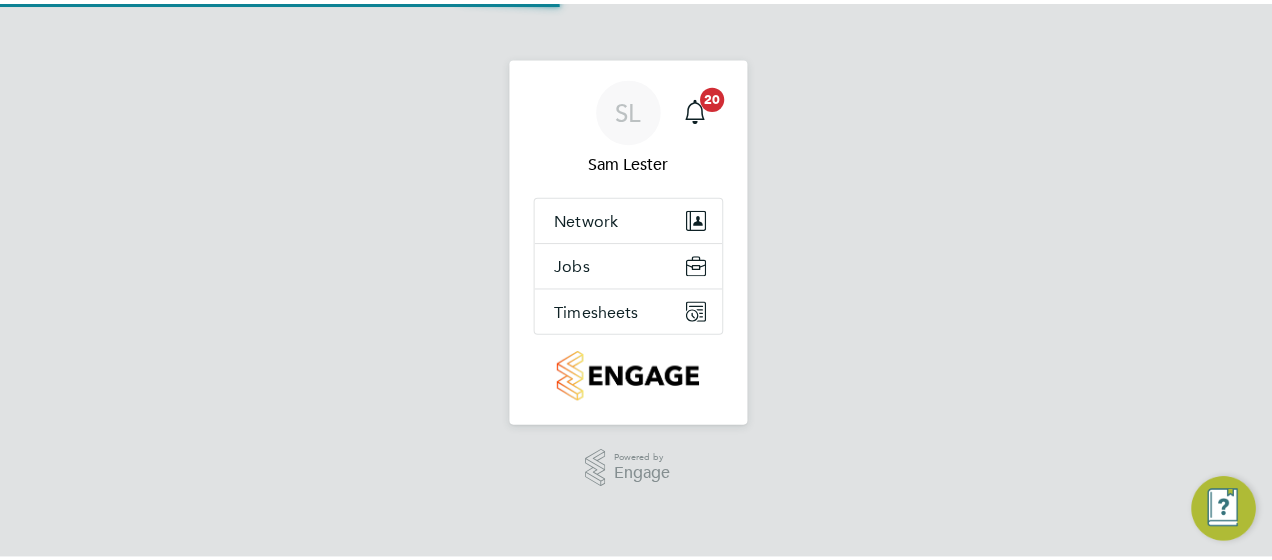 scroll, scrollTop: 0, scrollLeft: 0, axis: both 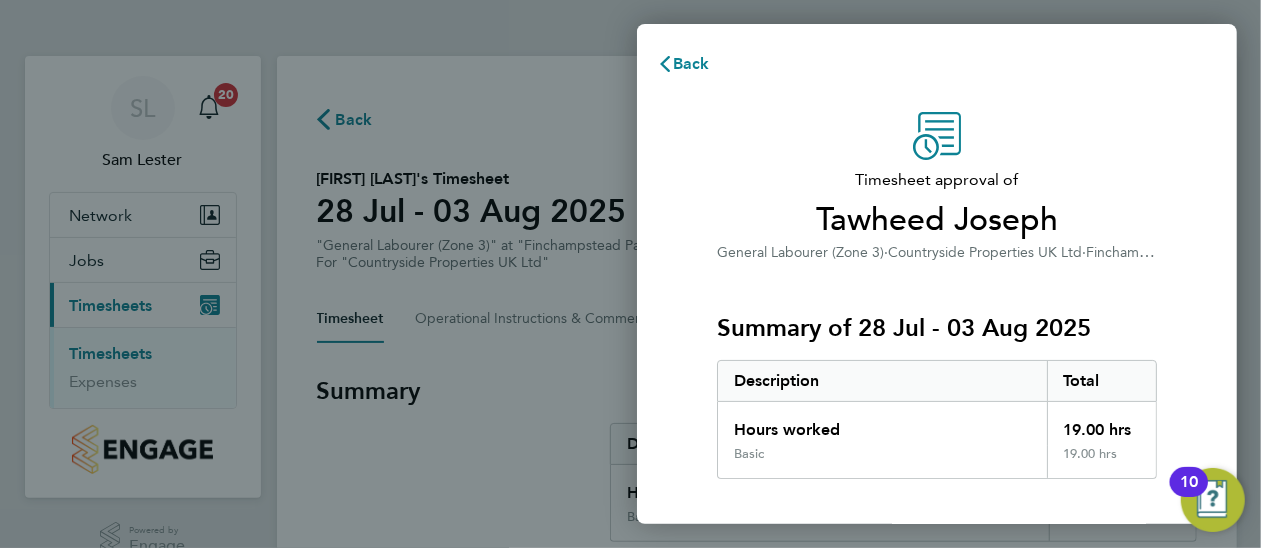 type 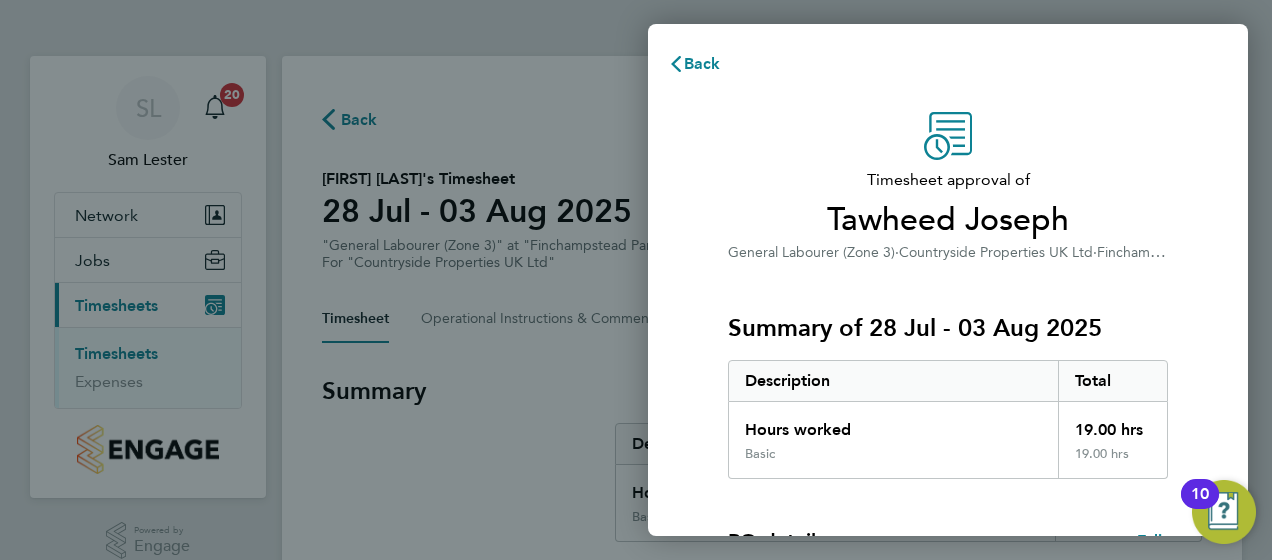 click on "Basic" 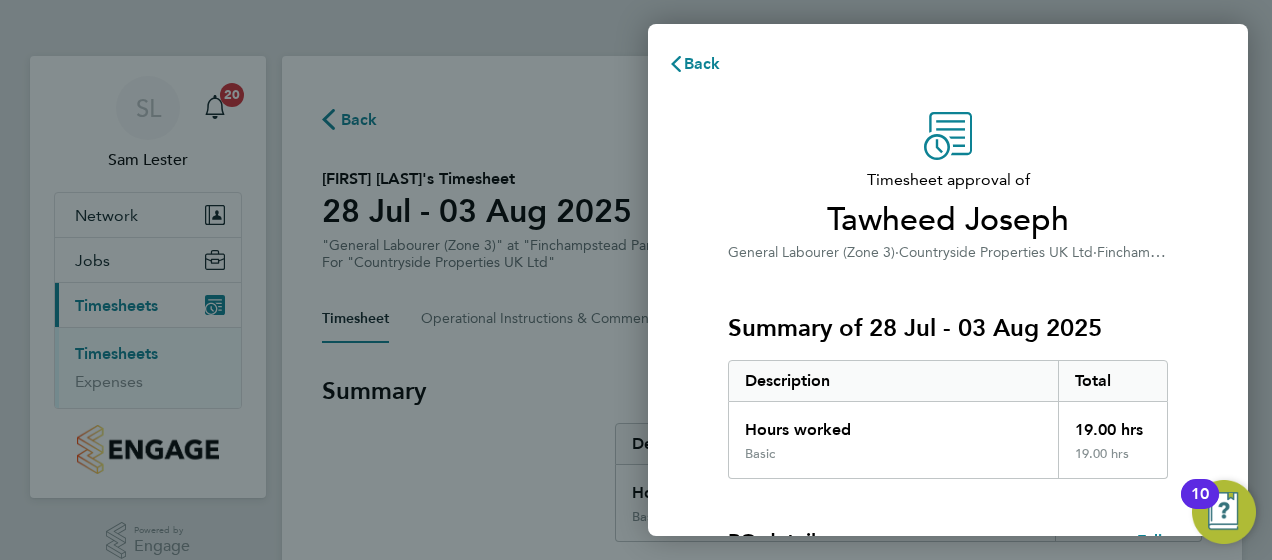 drag, startPoint x: 832, startPoint y: 151, endPoint x: 1215, endPoint y: 396, distance: 454.6581 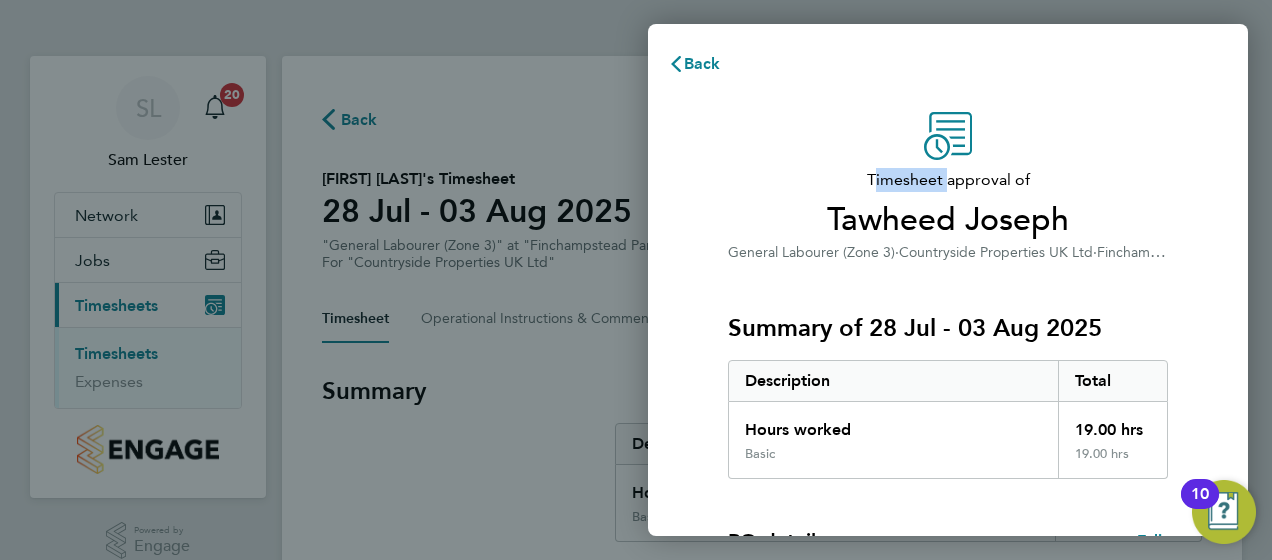 click on "Timesheet approval of   Tawheed Joseph   General Labourer (Zone 3)   ·   Countryside Properties UK Ltd   ·   Finchampstead Parcel 10" 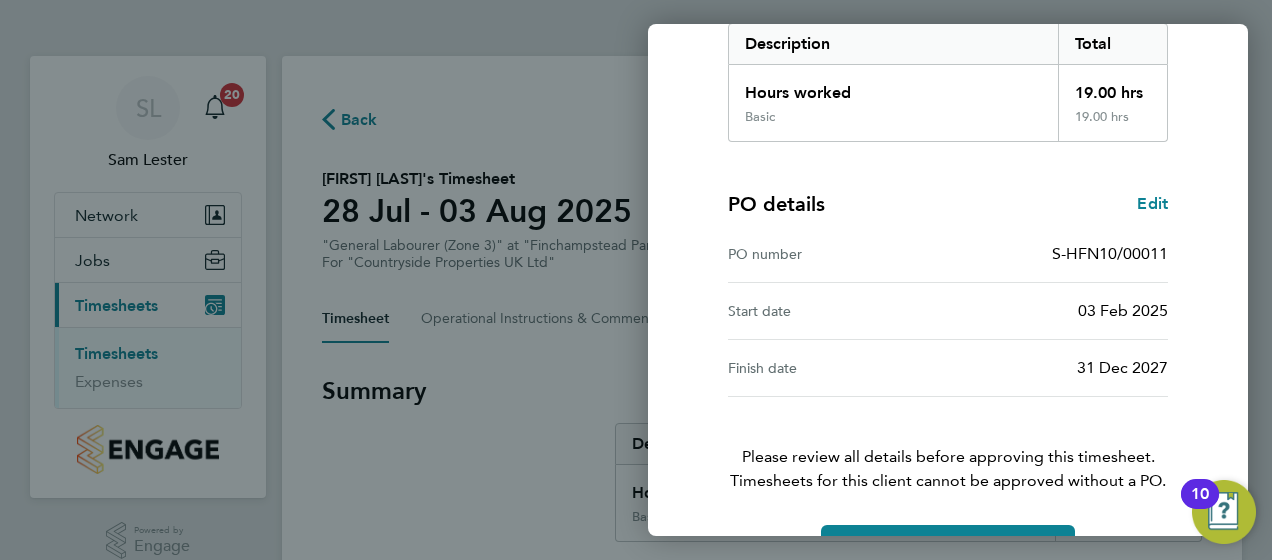 scroll, scrollTop: 396, scrollLeft: 0, axis: vertical 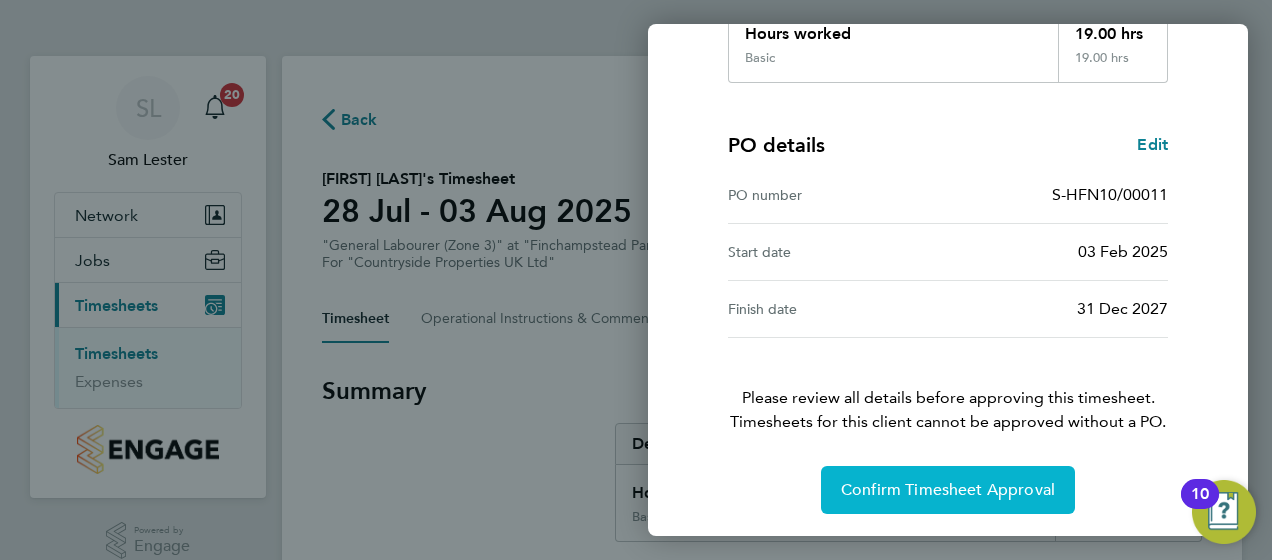 click on "Confirm Timesheet Approval" 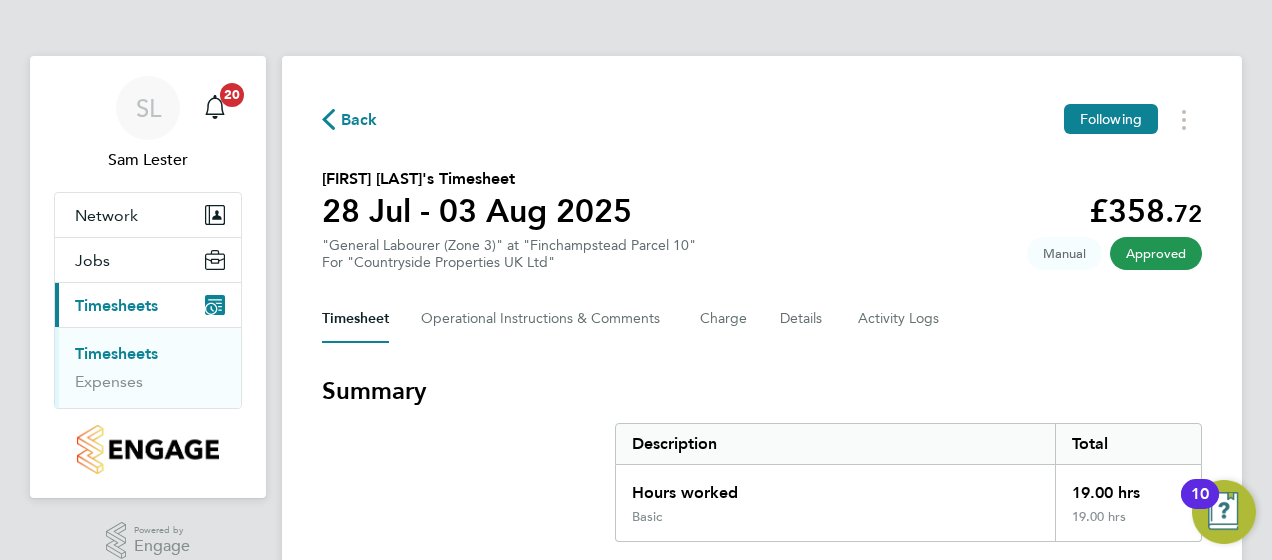 click on "Back  Following
Tawheed Joseph's Timesheet   28 Jul - 03 Aug 2025   £358. 72  "General Labourer (Zone 3)" at "Finchampstead Parcel 10"  For "Countryside Properties UK Ltd"  Approved   Manual   Timesheet   Operational Instructions & Comments   Charge   Details   Activity Logs   Summary   Description   Total   Hours worked   19.00 hrs   Basic   19.00 hrs   Time Worked   Thu 31 Jul   07:30 to 17:30   |   30 min   9.50 hrs   |   Basic   (£18.88) =   £179.36   View   Fri 01 Aug   07:30 to 17:30   |   30 min   9.50 hrs   |   Basic   (£18.88) =   £179.36   View" 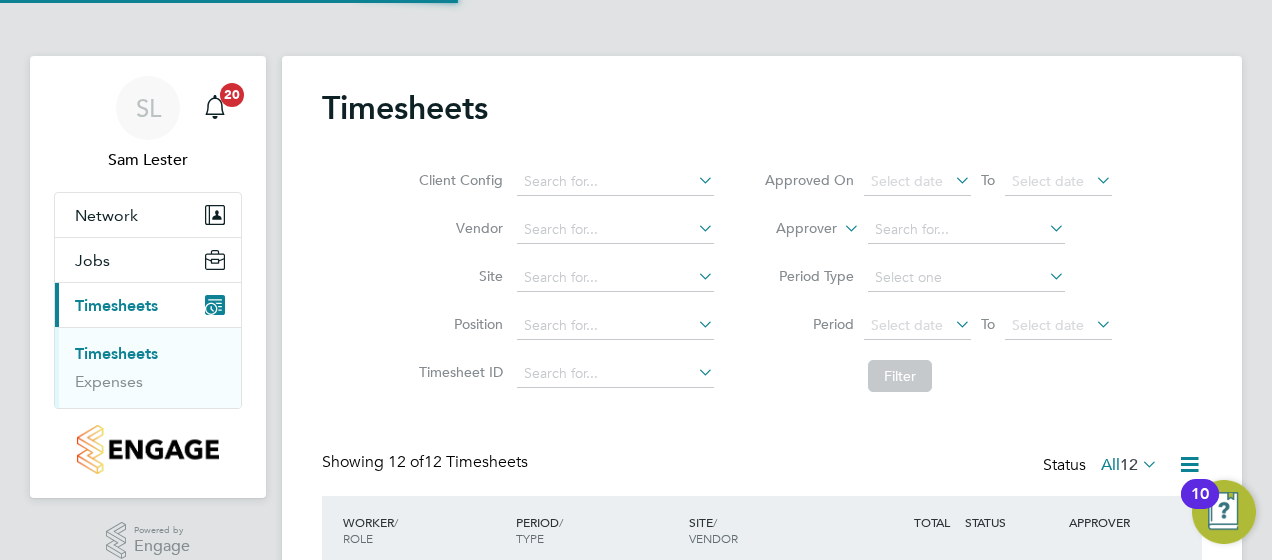 scroll, scrollTop: 10, scrollLeft: 10, axis: both 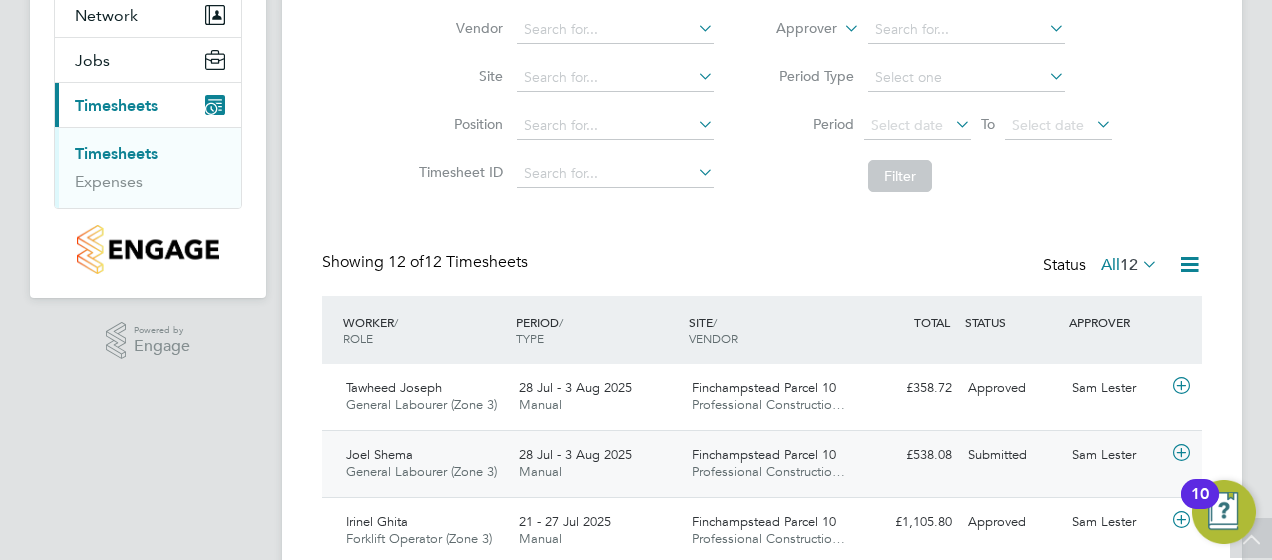 click 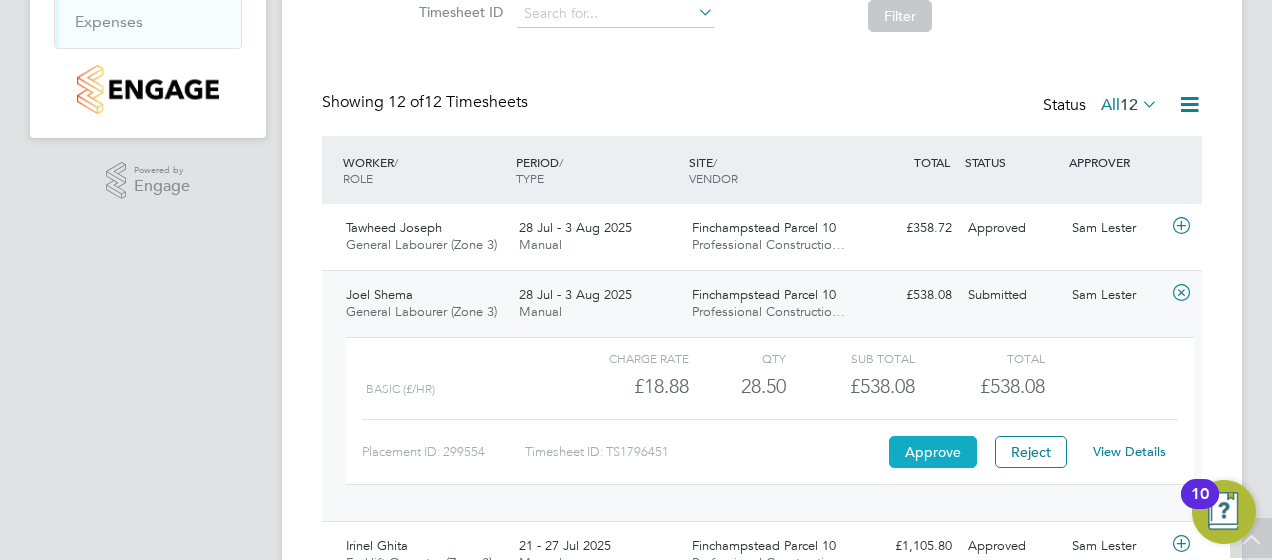 click on "Approve" 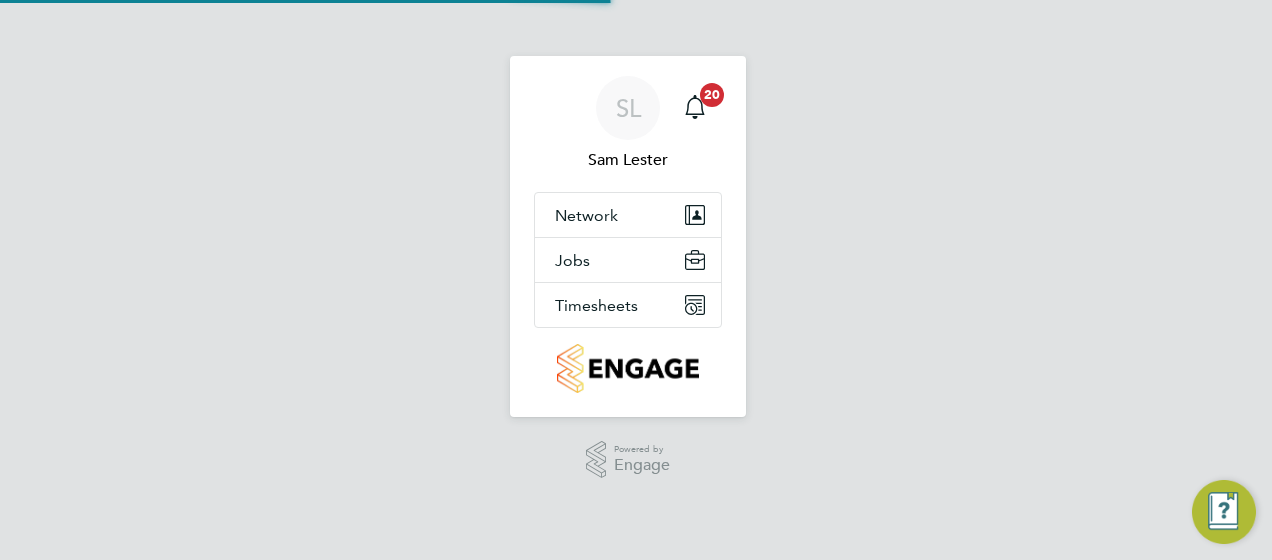 scroll, scrollTop: 0, scrollLeft: 0, axis: both 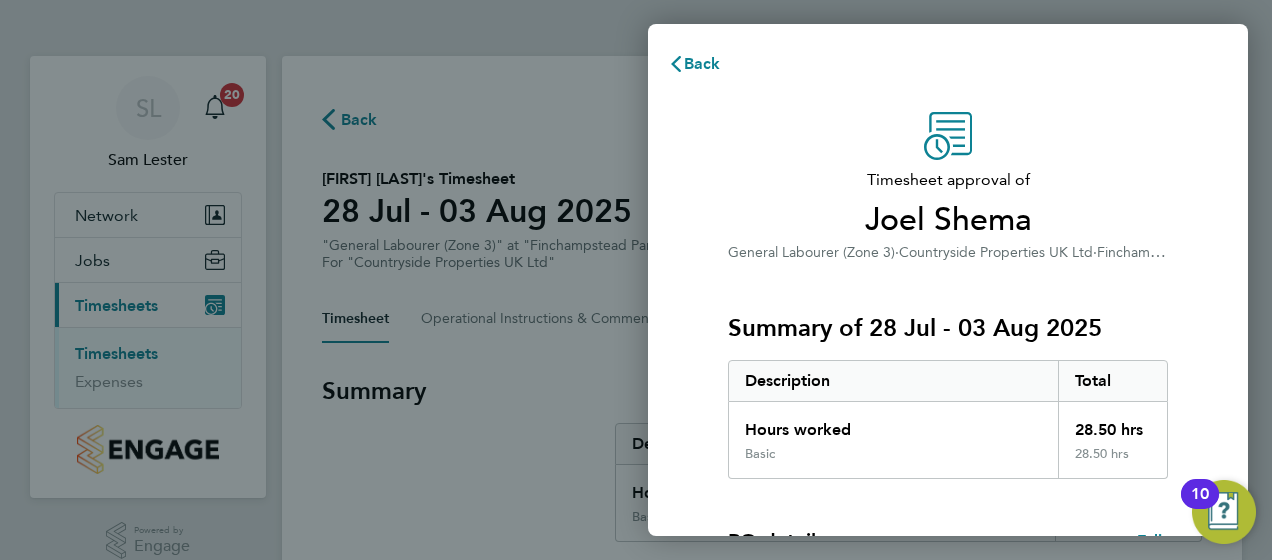 type 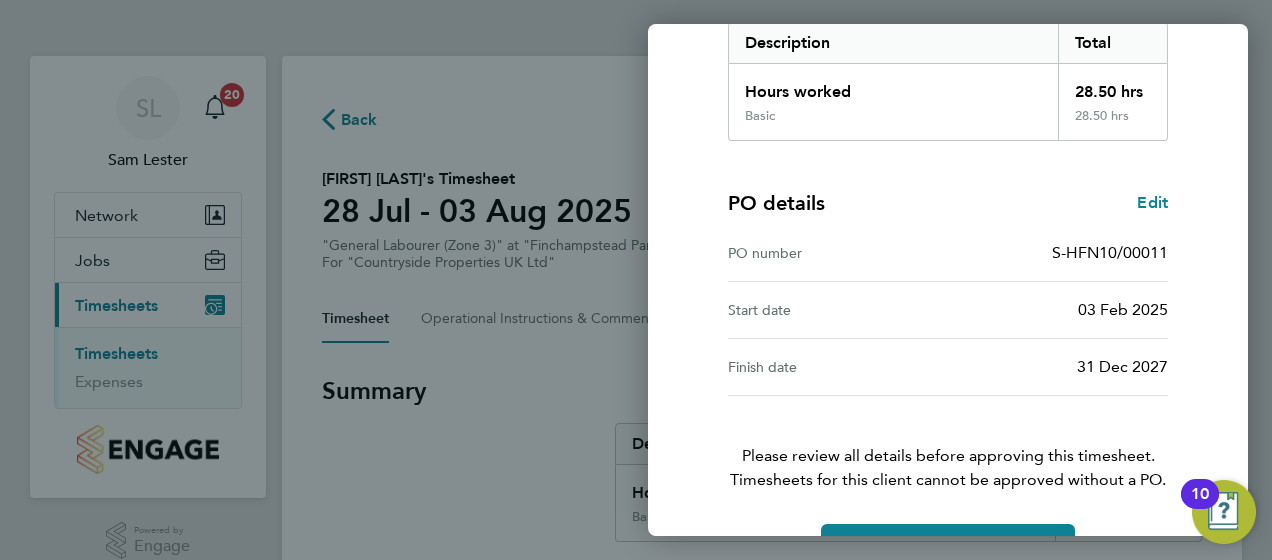 scroll, scrollTop: 396, scrollLeft: 0, axis: vertical 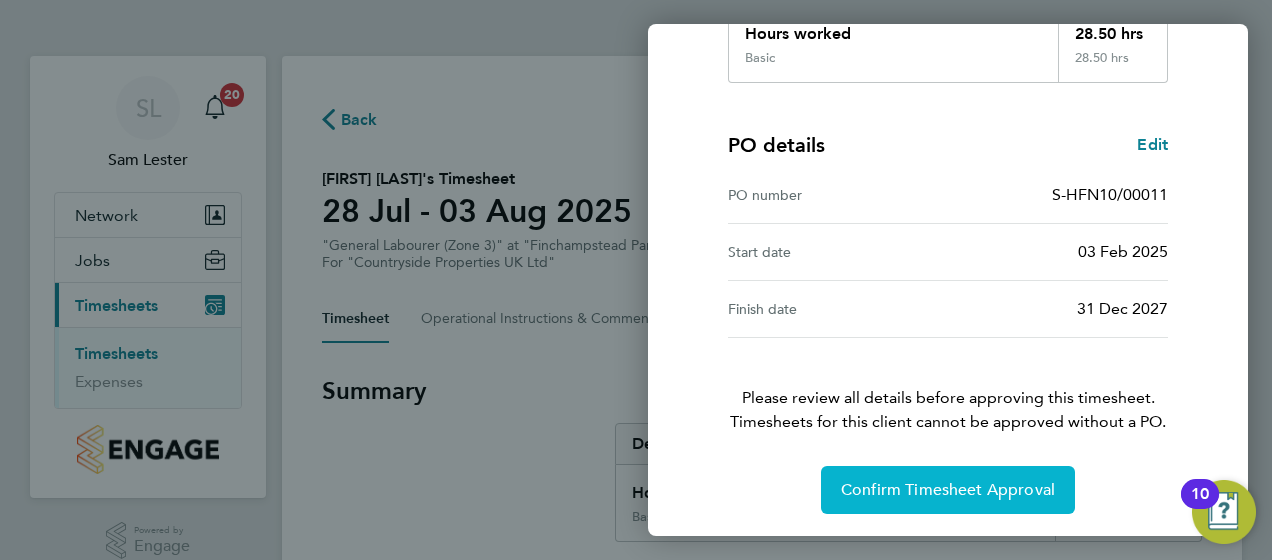 click on "Confirm Timesheet Approval" 